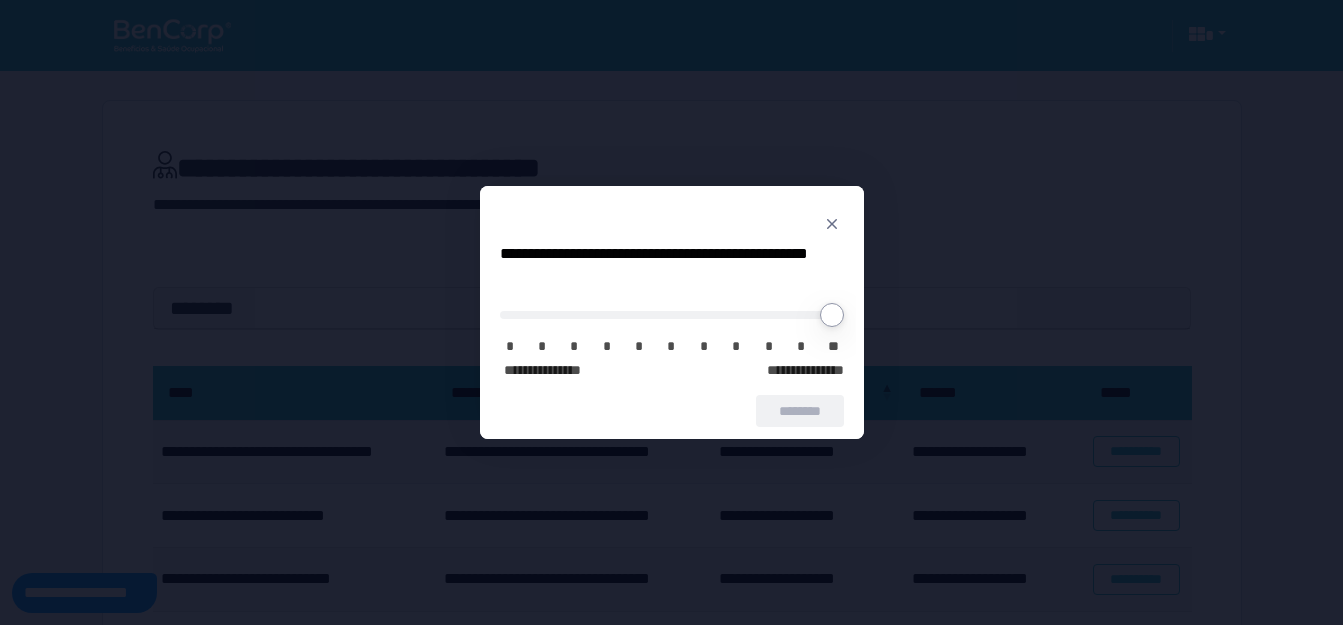 scroll, scrollTop: 300, scrollLeft: 0, axis: vertical 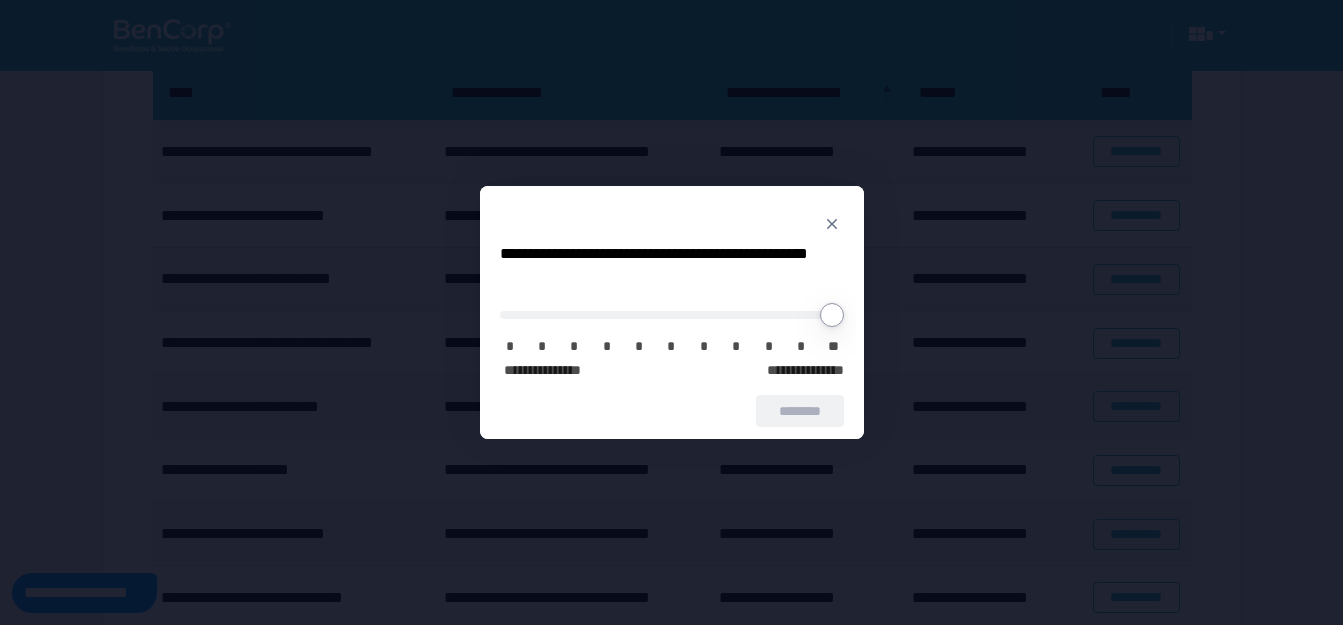 click at bounding box center [832, 224] 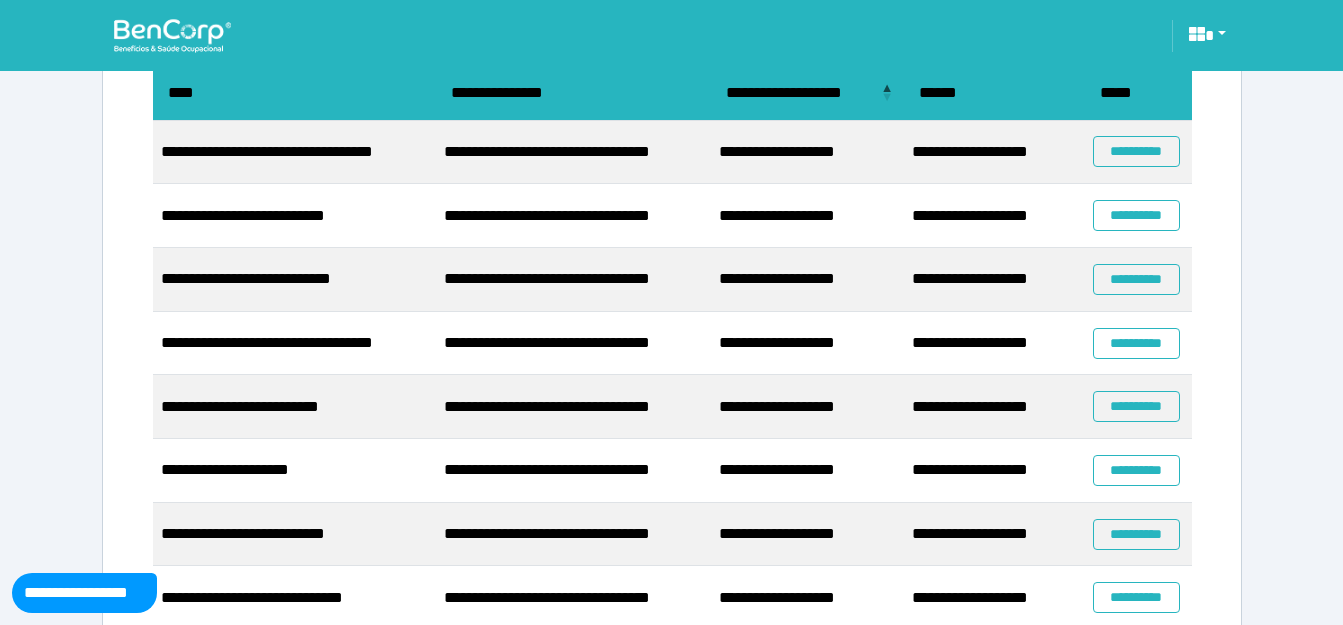 scroll, scrollTop: 300, scrollLeft: 0, axis: vertical 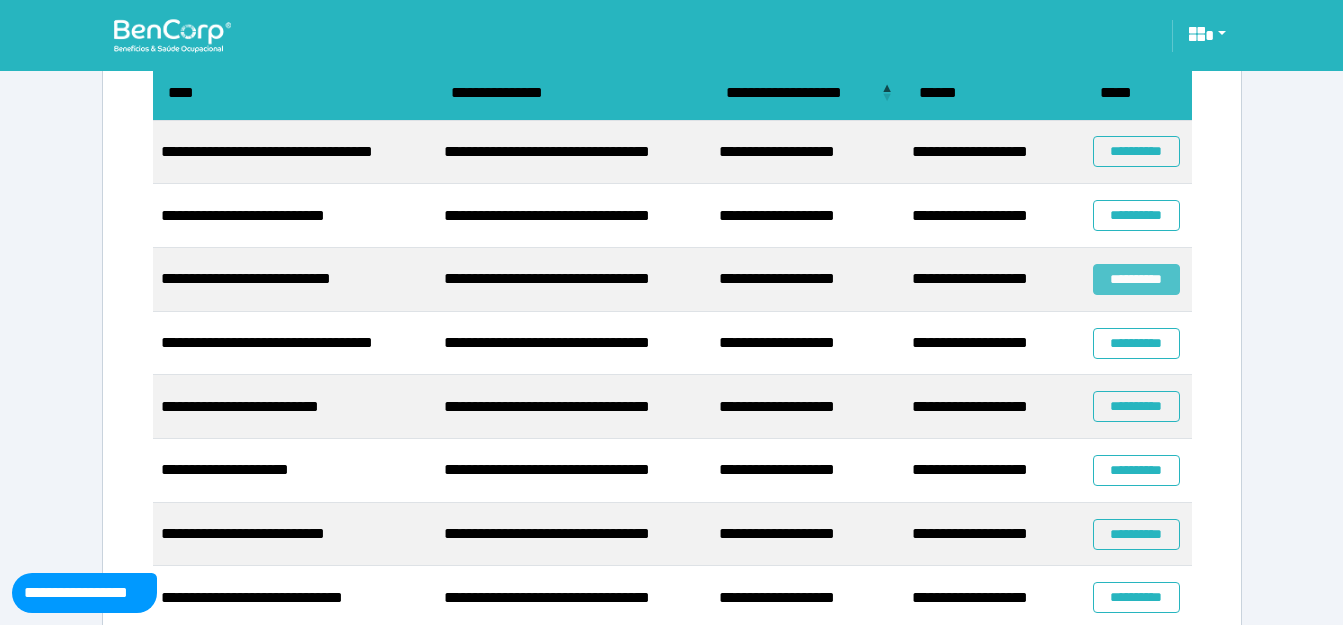 click on "**********" at bounding box center [1136, 279] 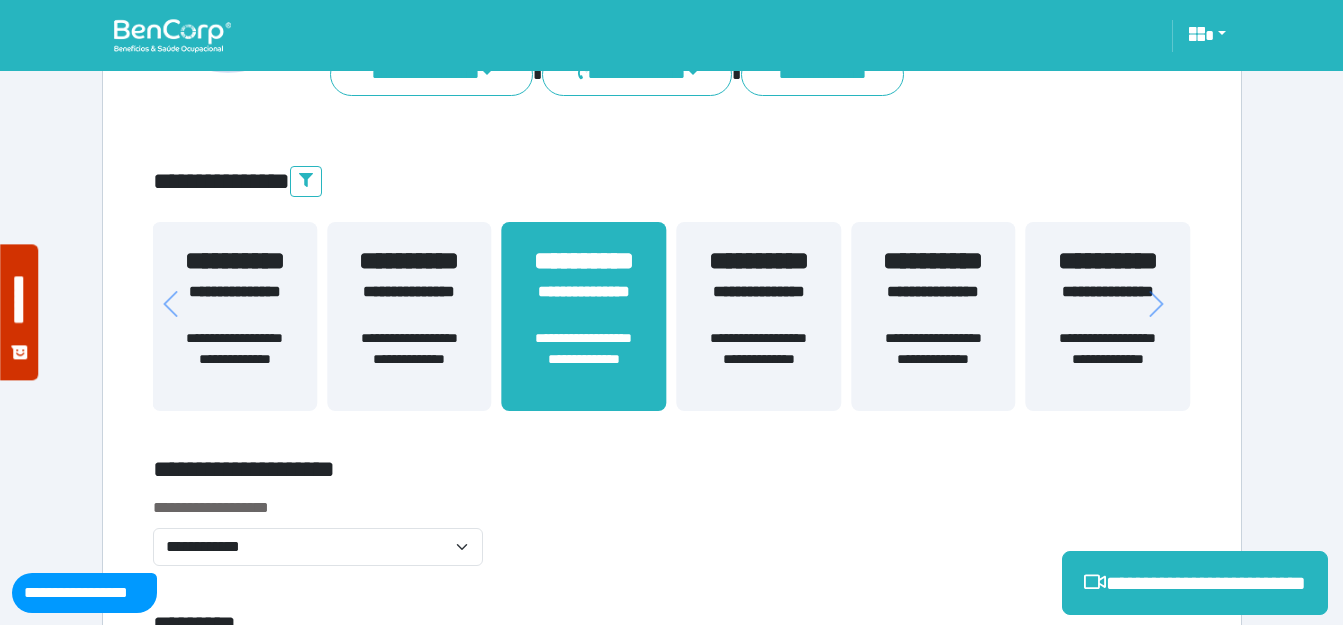 scroll, scrollTop: 600, scrollLeft: 0, axis: vertical 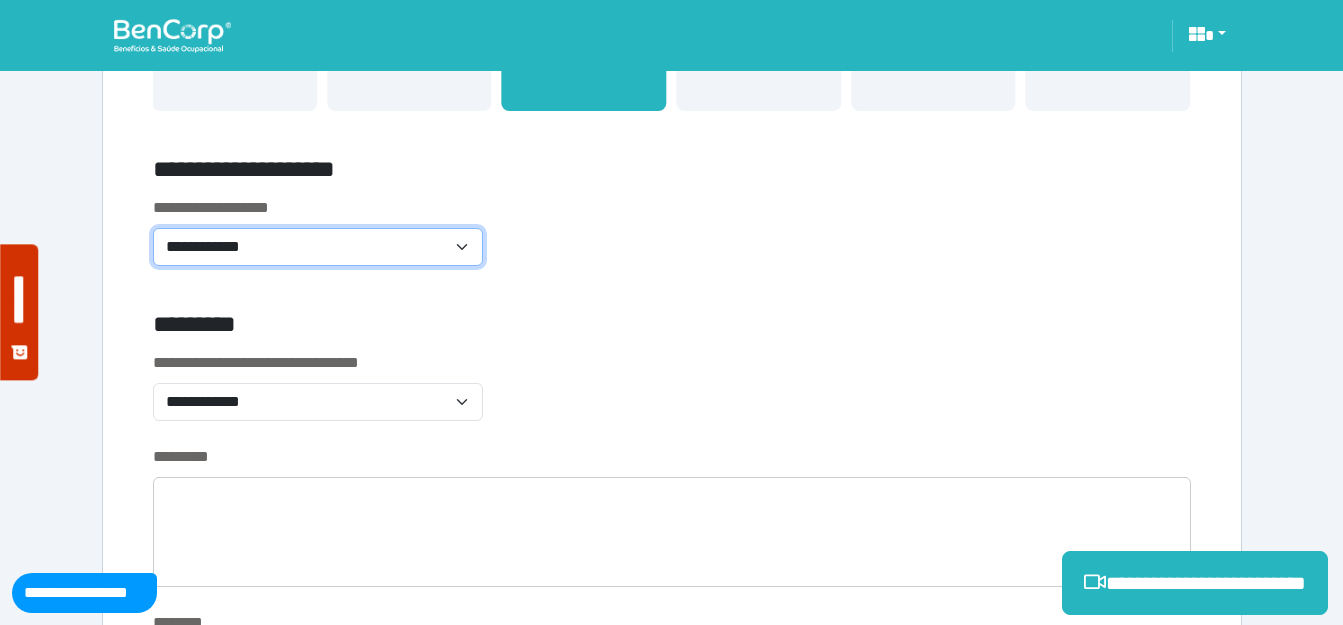 click on "**********" at bounding box center [318, 247] 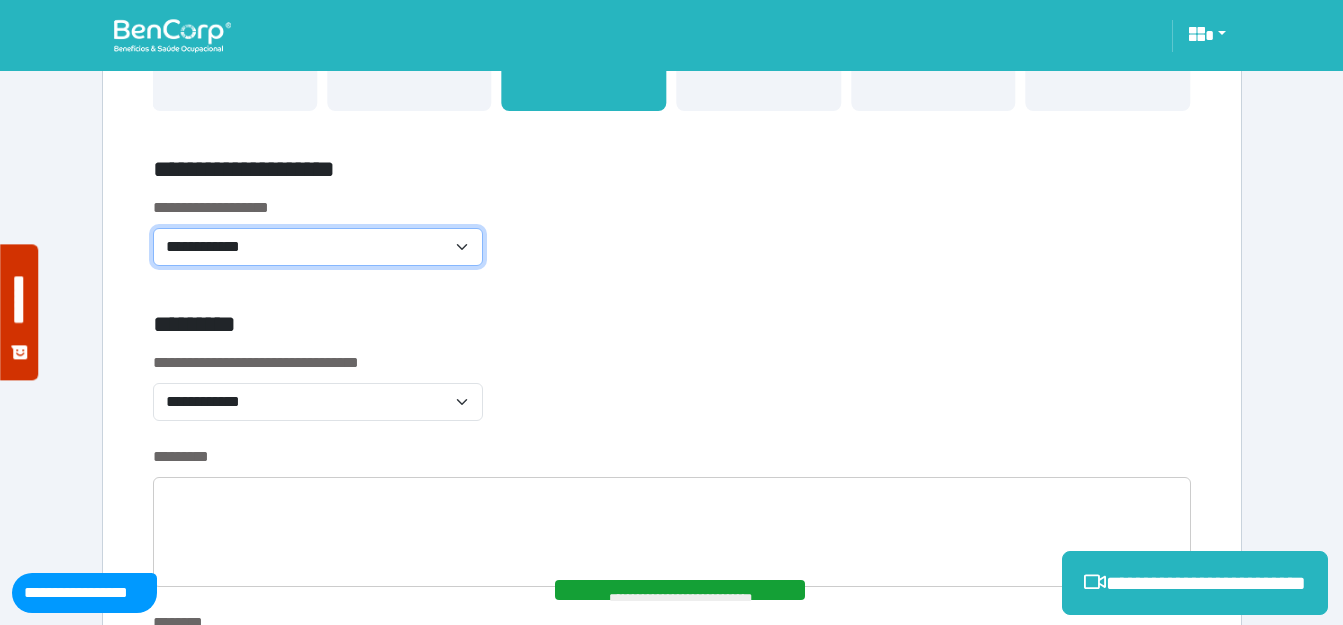 scroll, scrollTop: 700, scrollLeft: 0, axis: vertical 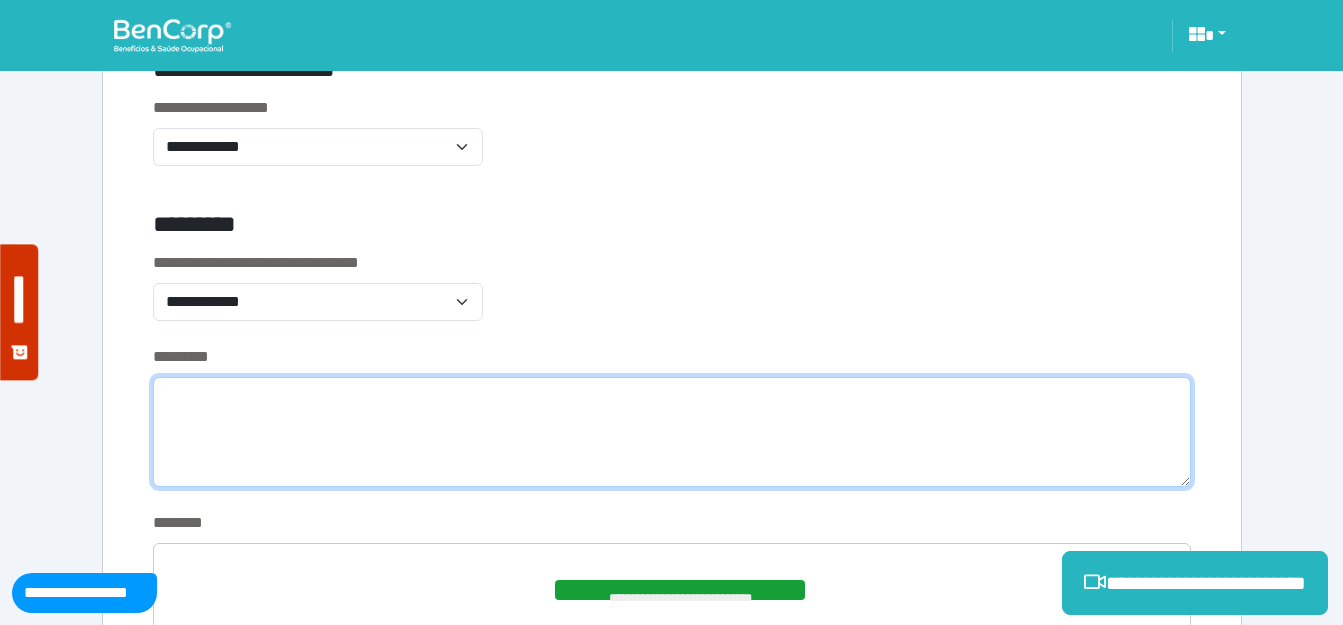 click at bounding box center [672, 432] 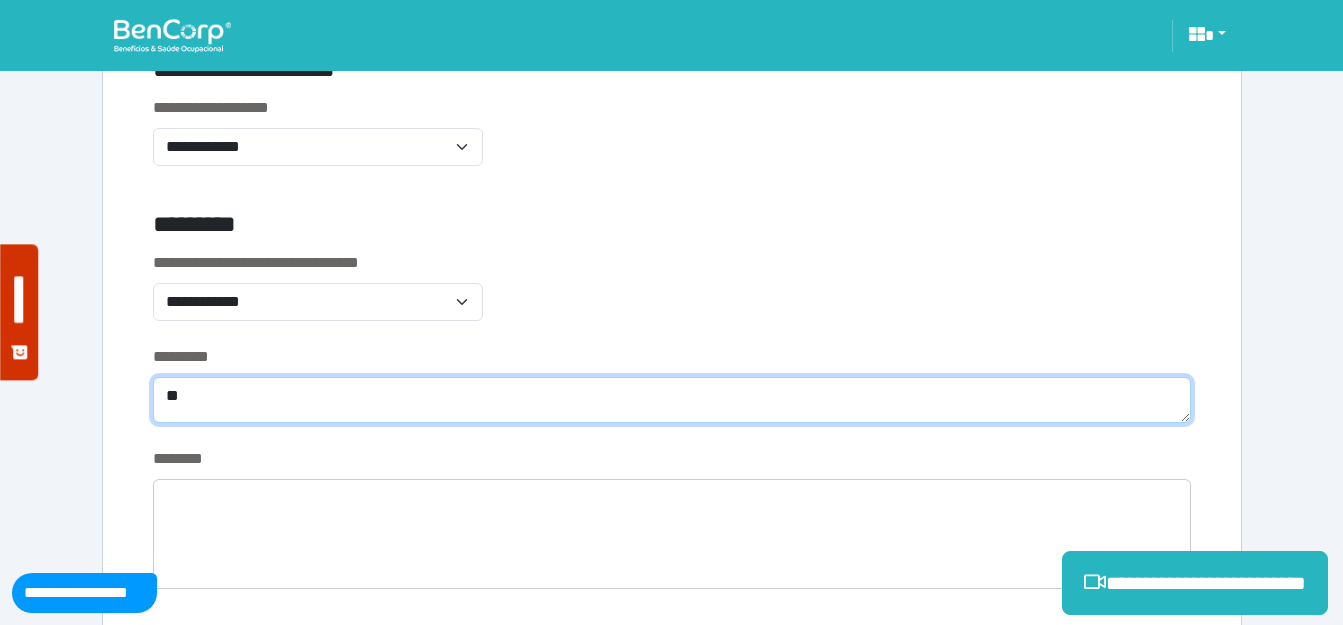 type on "*" 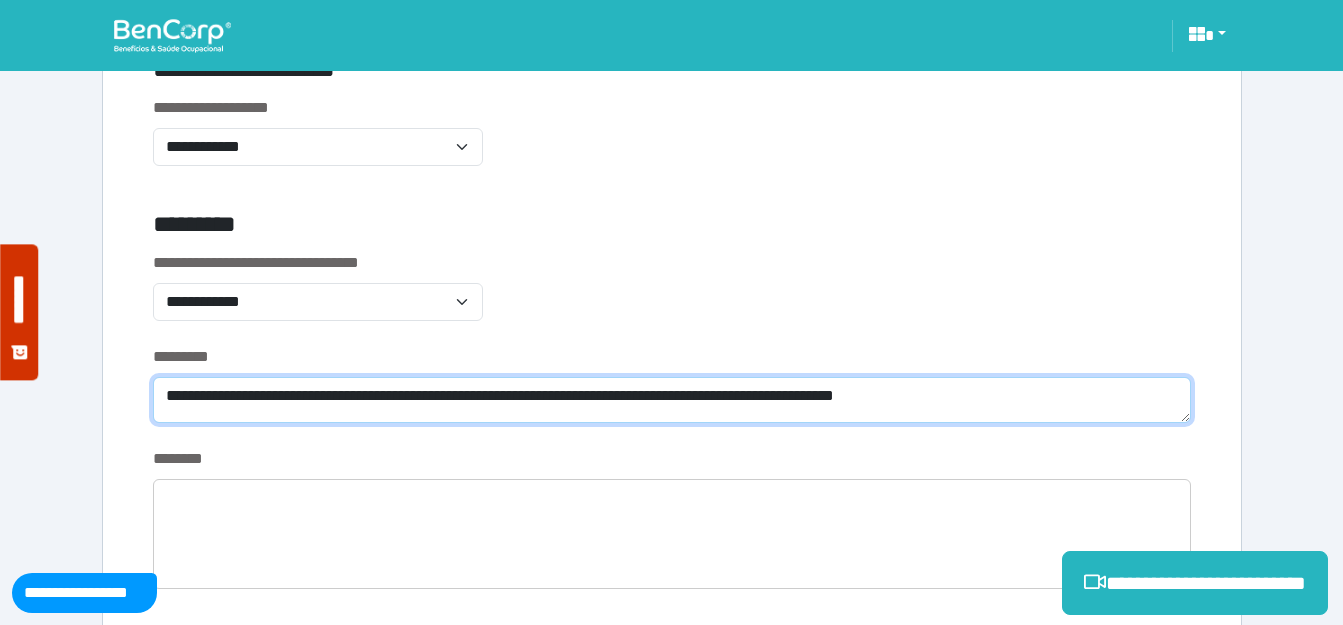 drag, startPoint x: 1029, startPoint y: 407, endPoint x: 164, endPoint y: 394, distance: 865.09766 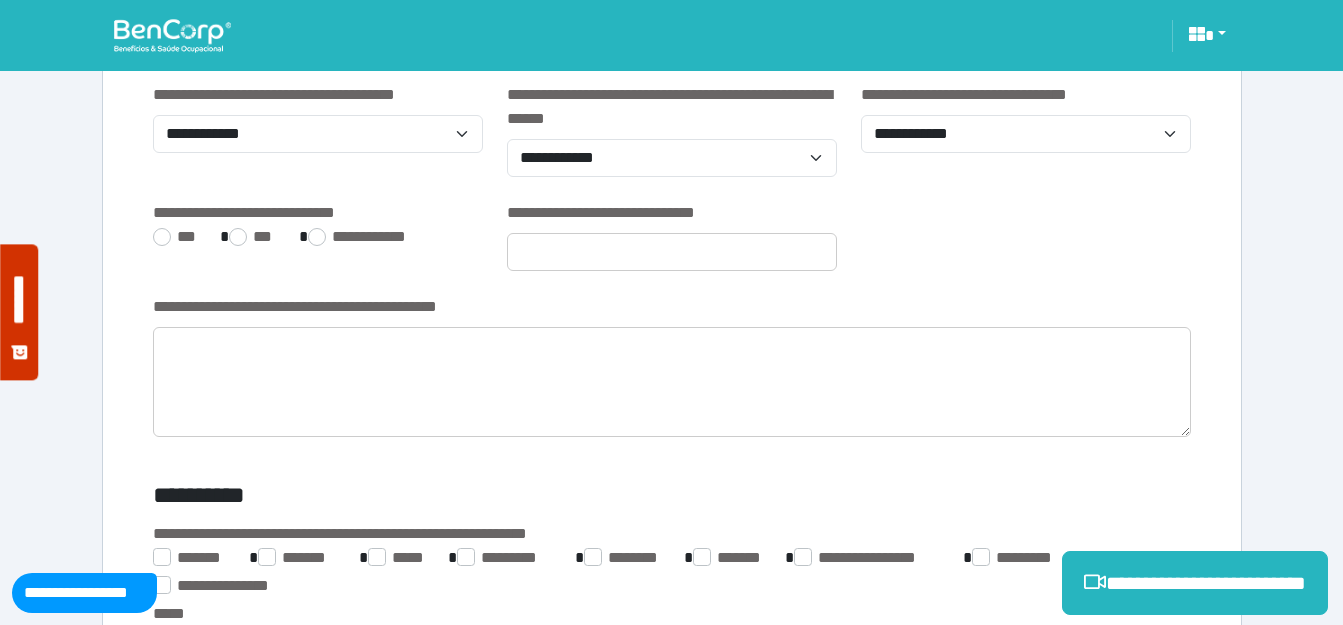 scroll, scrollTop: 3300, scrollLeft: 0, axis: vertical 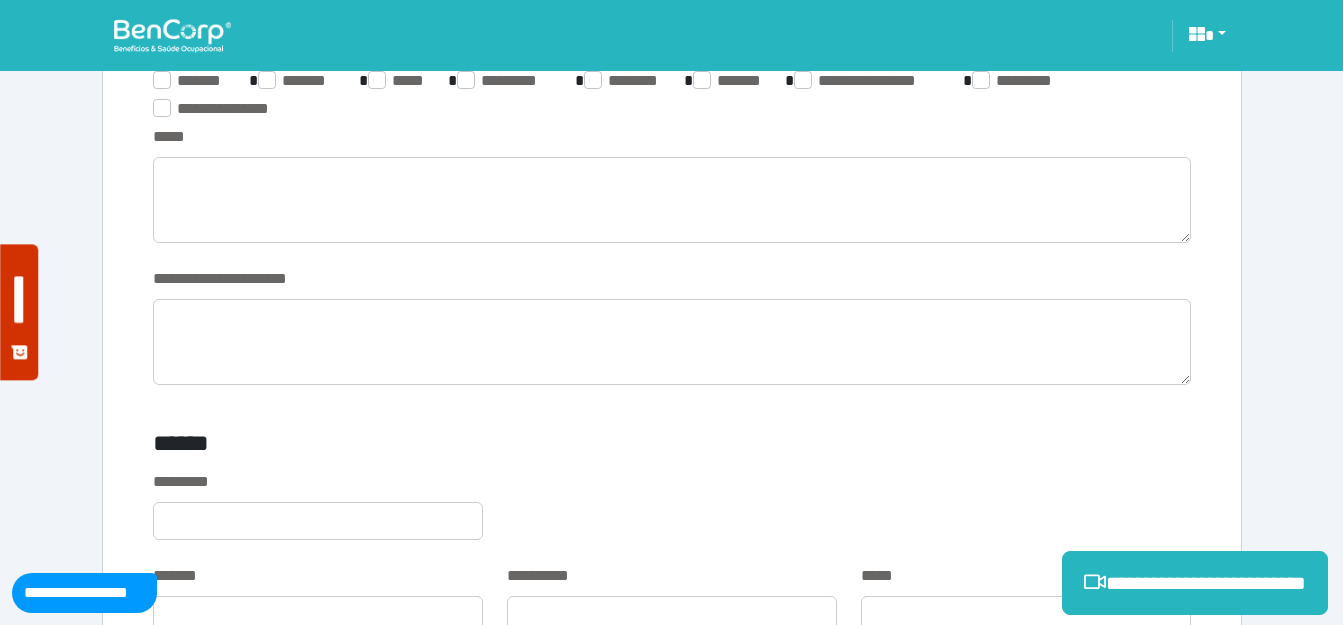type on "**********" 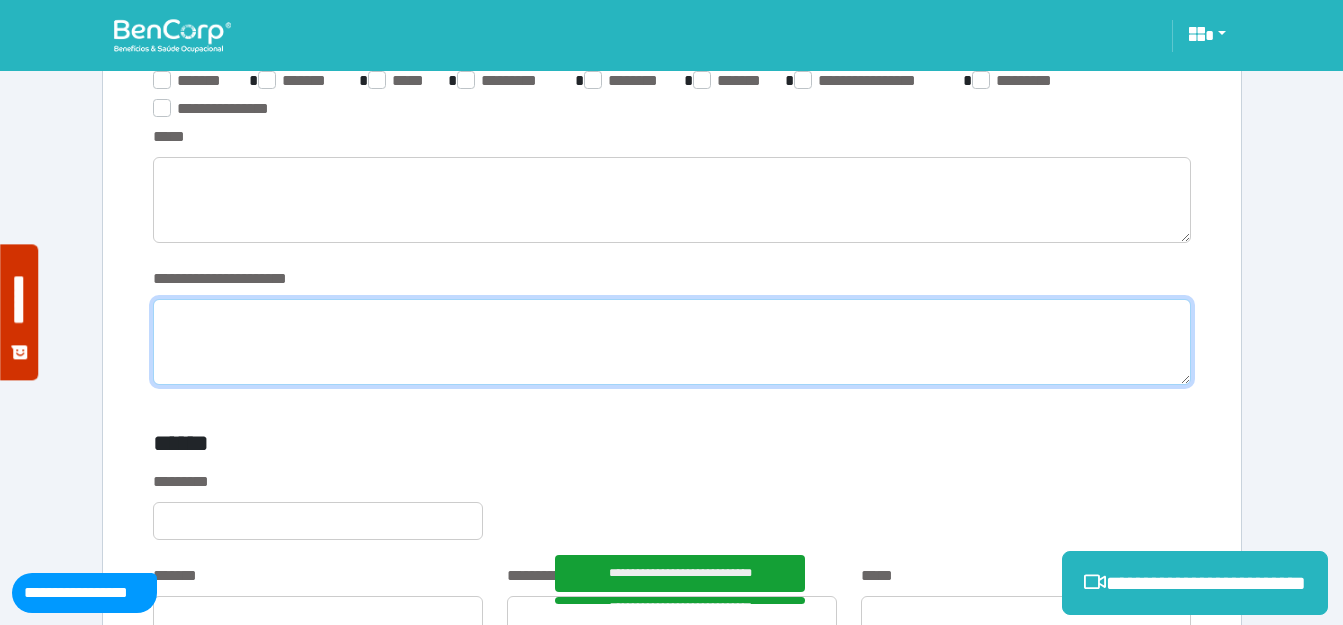 click at bounding box center (672, 342) 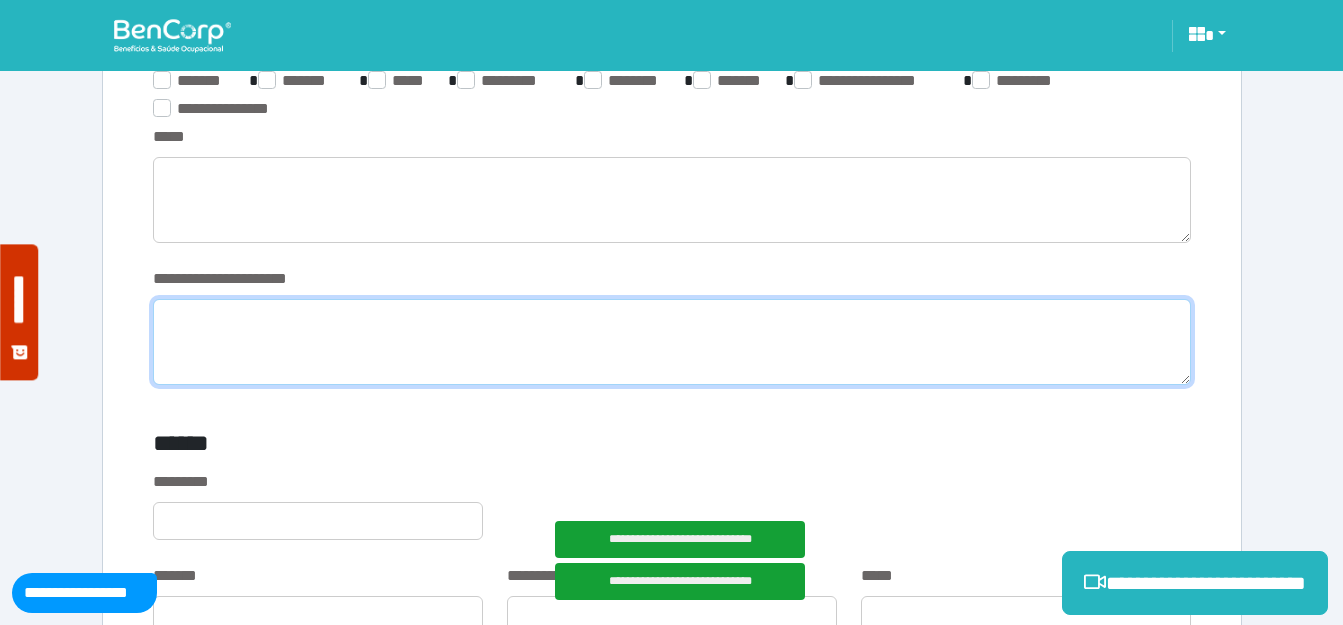 paste on "**********" 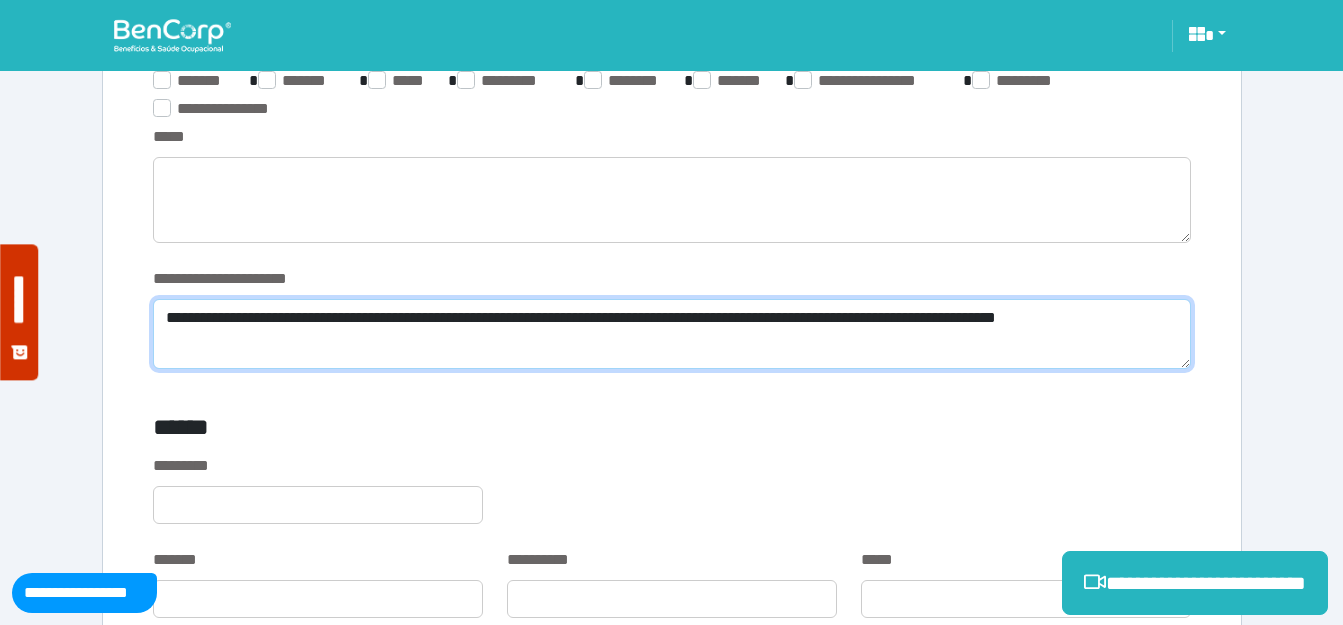 scroll, scrollTop: 0, scrollLeft: 0, axis: both 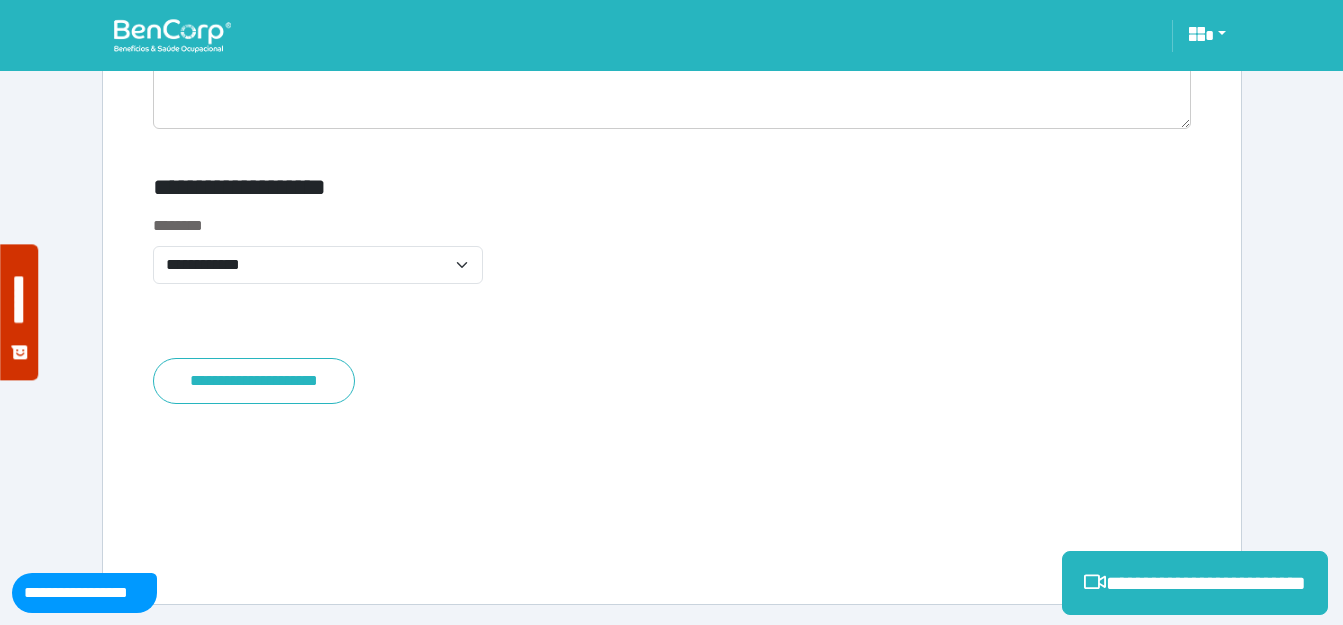 type on "**********" 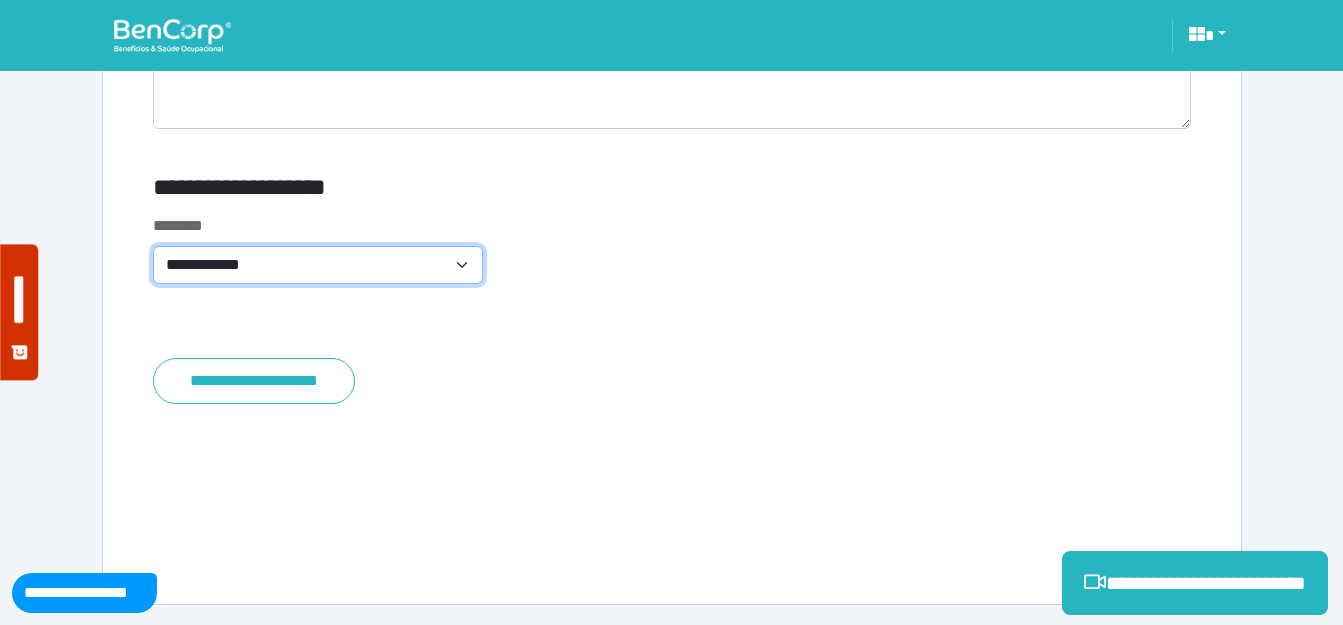 click on "**********" at bounding box center (318, 265) 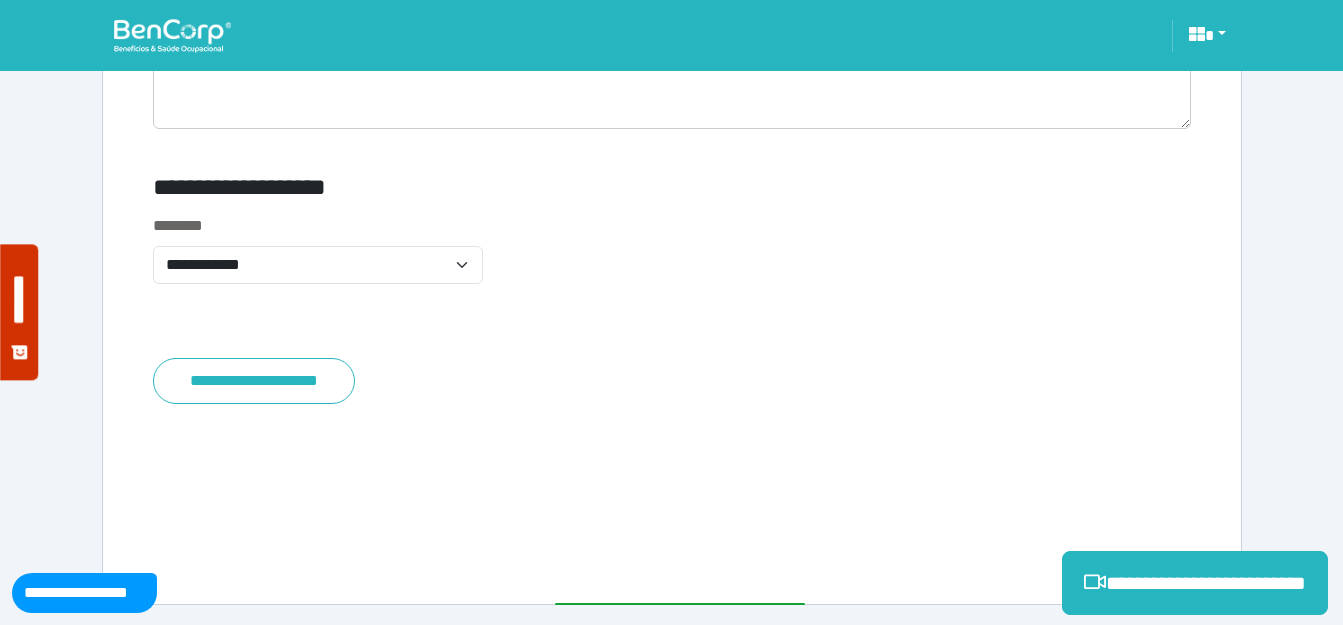 click on "**********" at bounding box center (672, -3536) 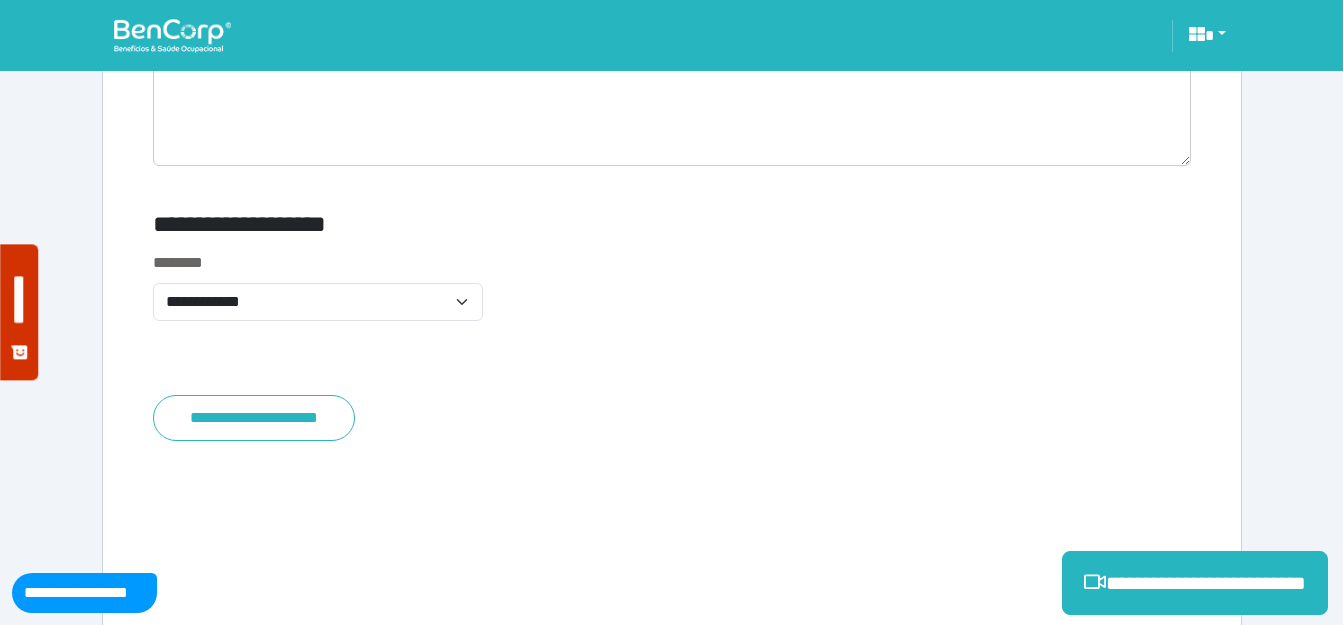 scroll, scrollTop: 8231, scrollLeft: 0, axis: vertical 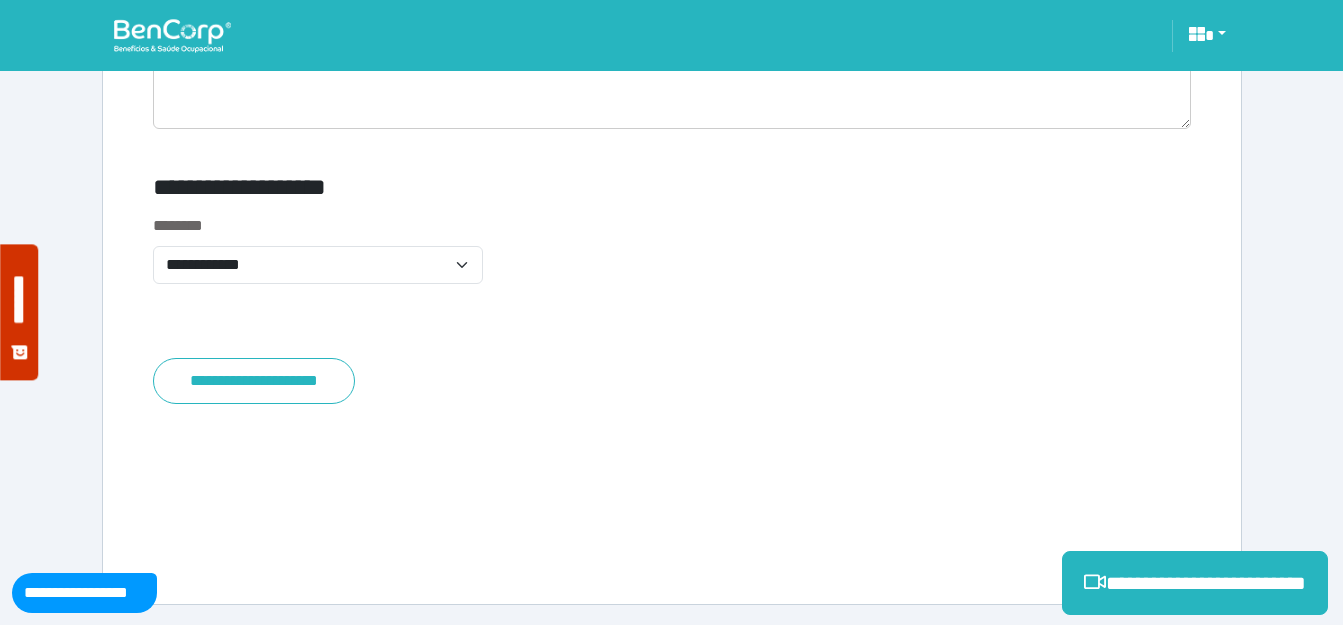 click on "**********" at bounding box center (672, -3763) 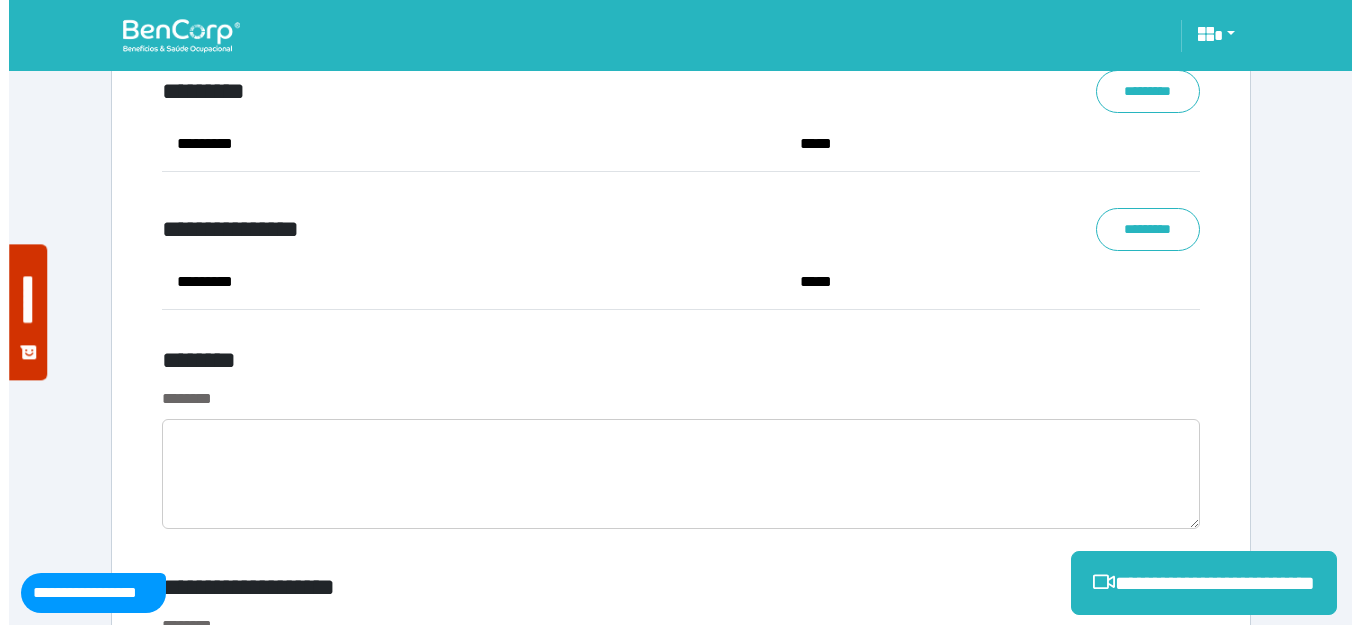 scroll, scrollTop: 8231, scrollLeft: 0, axis: vertical 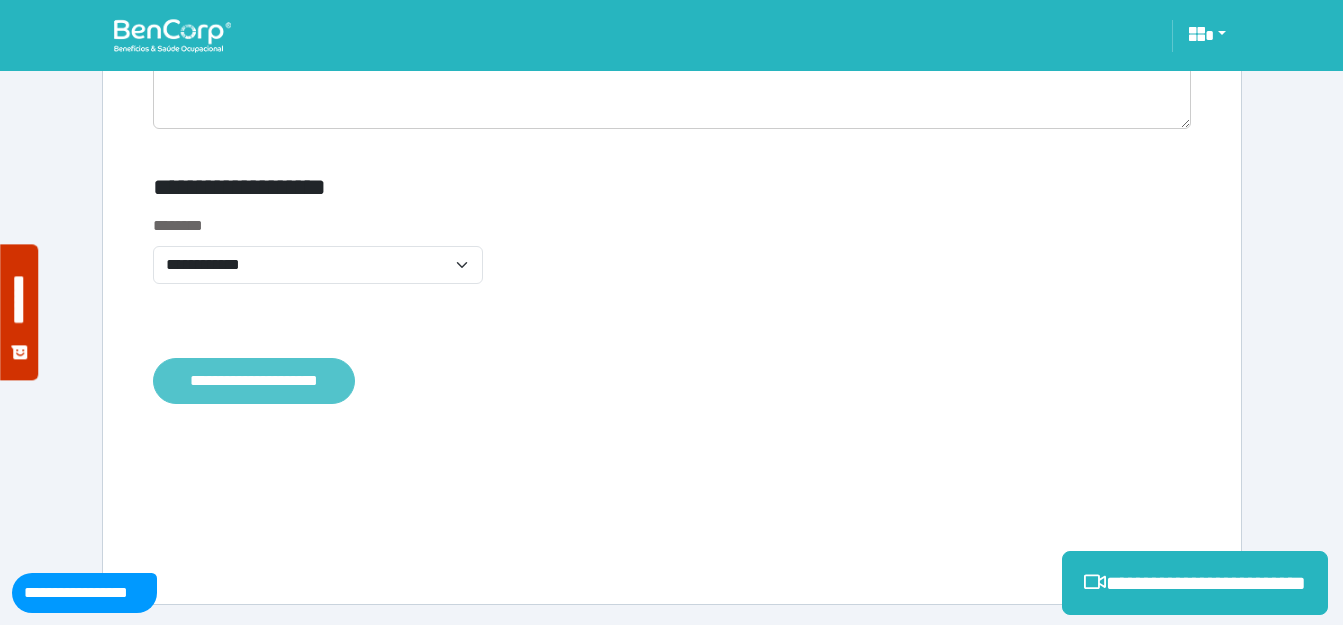 click on "**********" at bounding box center (254, 381) 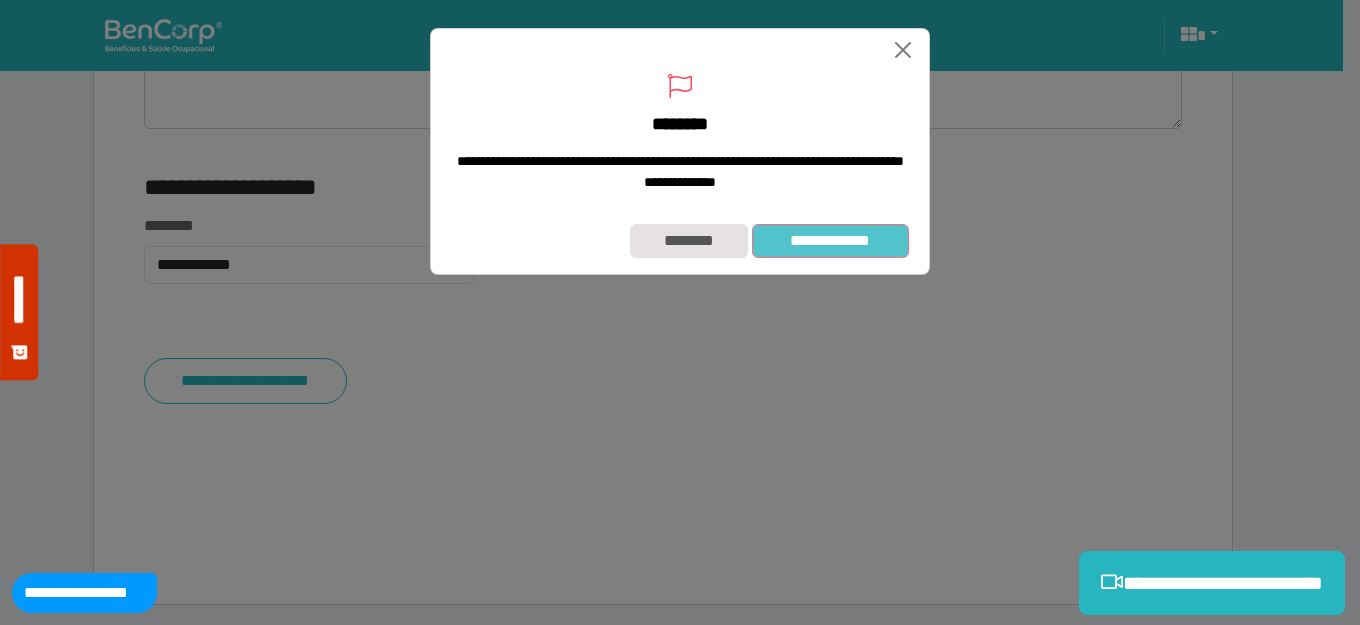 click on "**********" at bounding box center (830, 241) 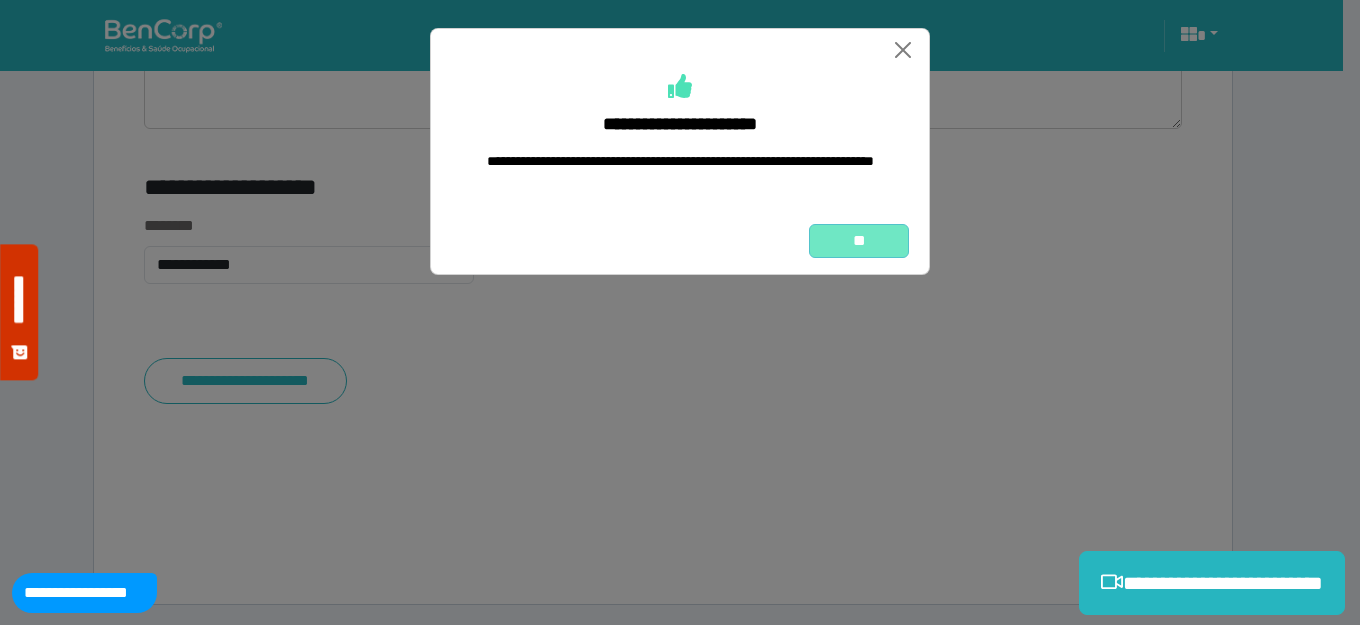 click on "**" at bounding box center (859, 241) 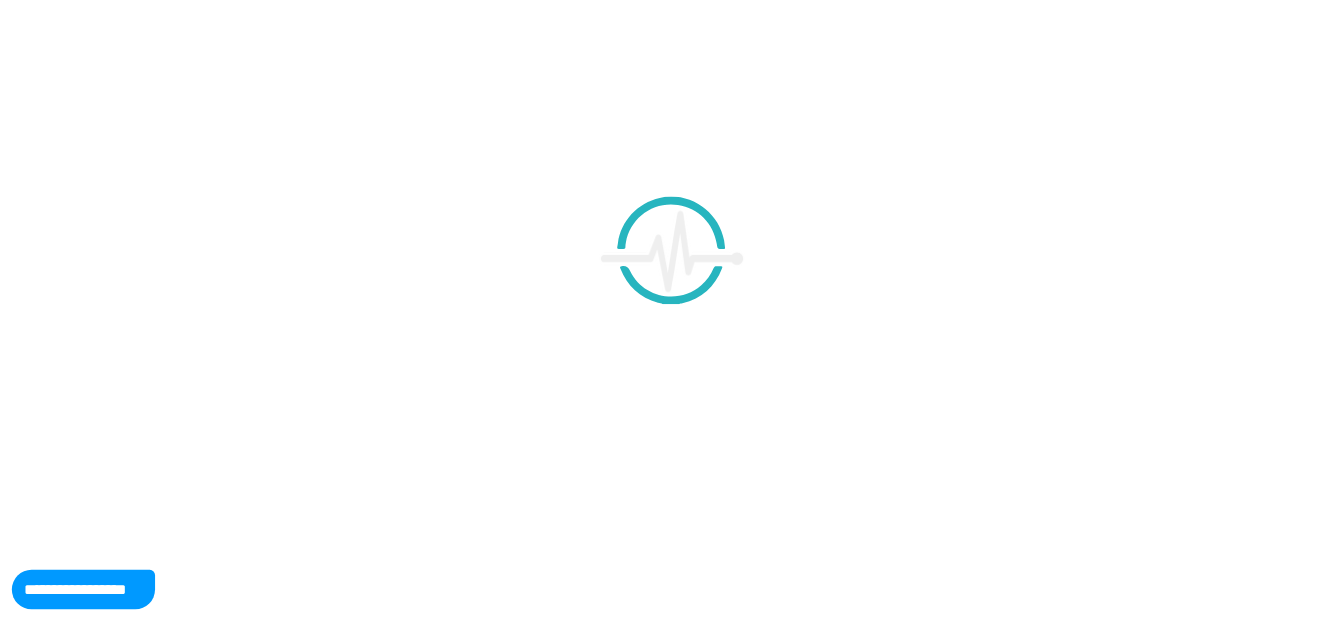 scroll, scrollTop: 0, scrollLeft: 0, axis: both 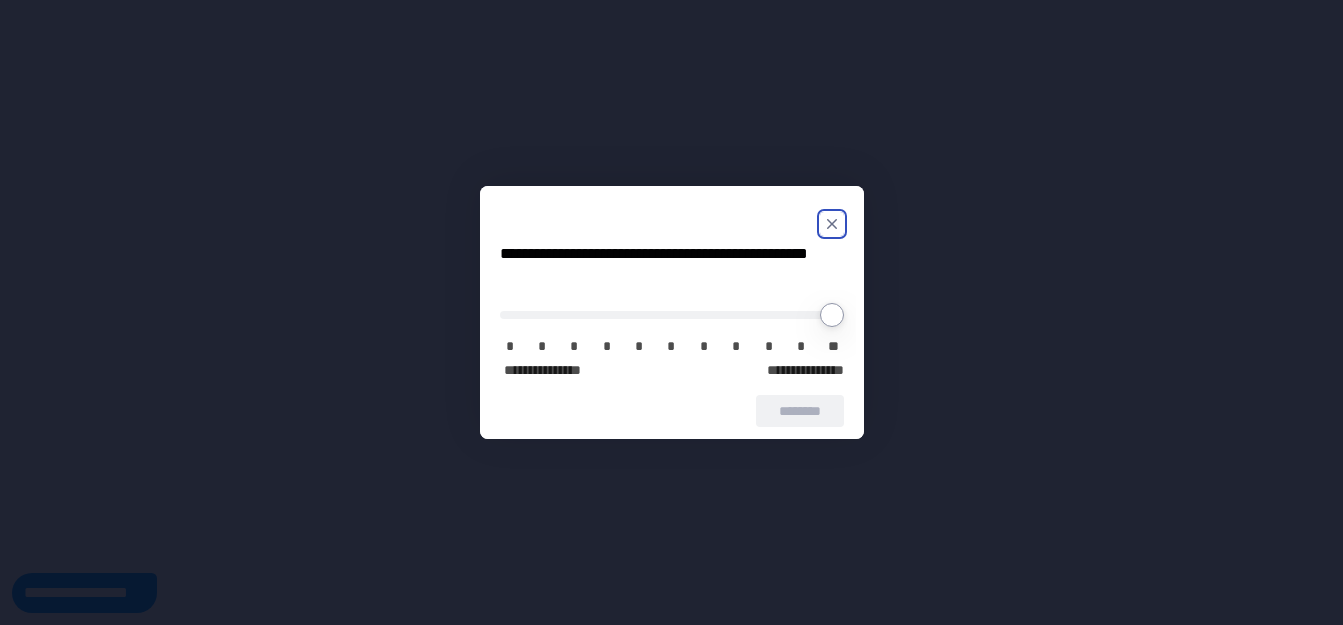 click at bounding box center (832, 224) 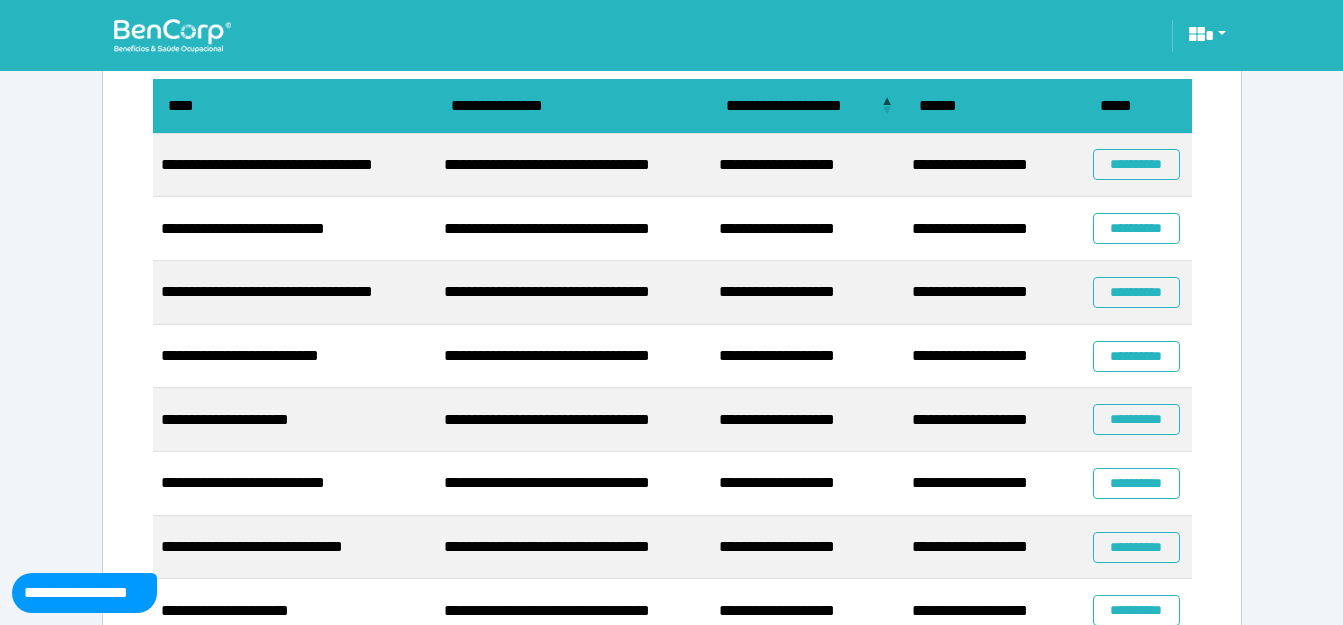 scroll, scrollTop: 400, scrollLeft: 0, axis: vertical 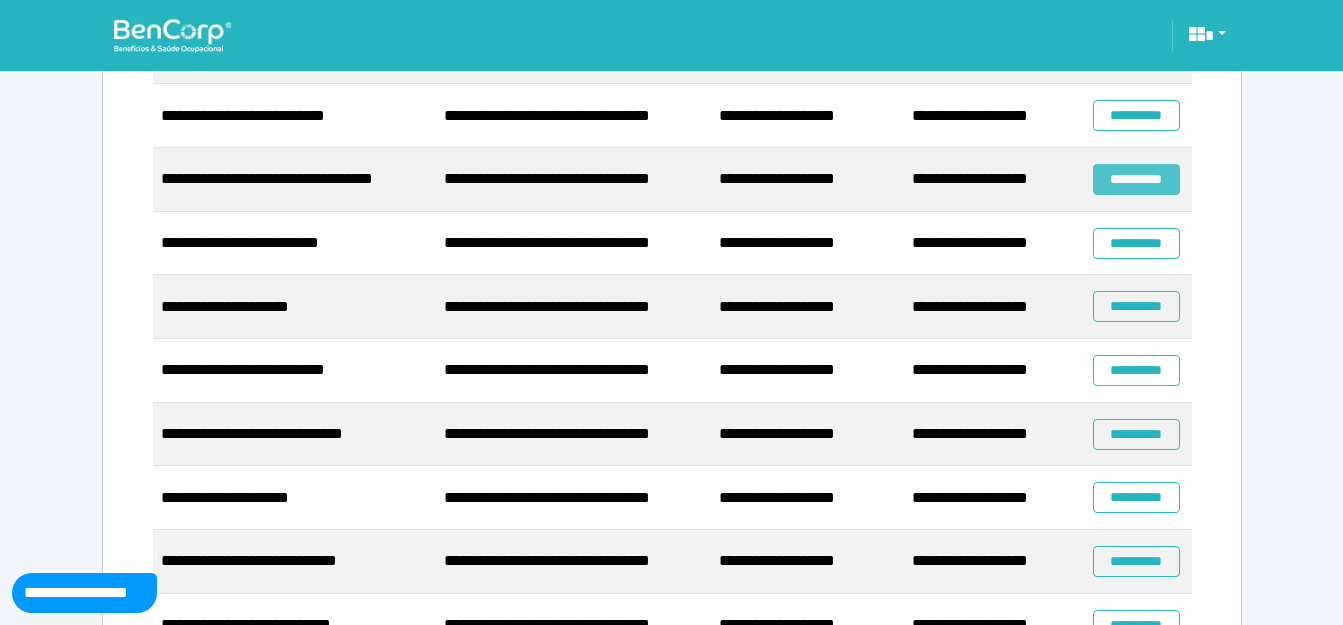 click on "**********" at bounding box center [1136, 179] 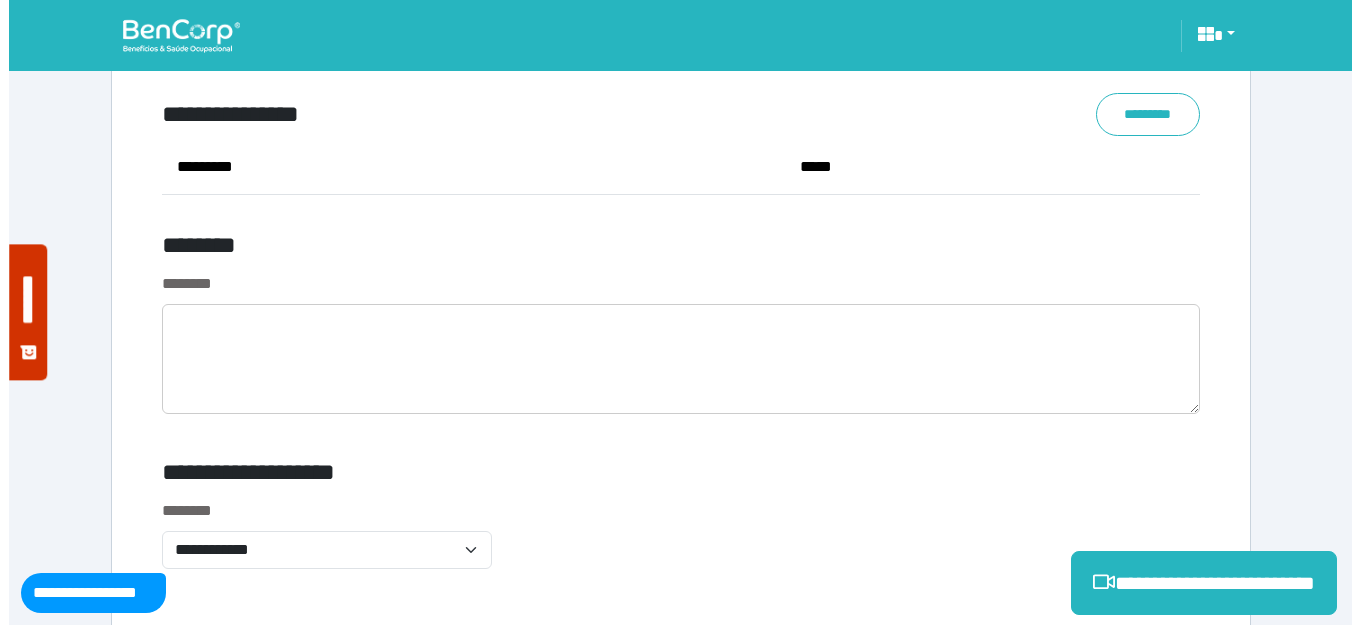 scroll, scrollTop: 8232, scrollLeft: 0, axis: vertical 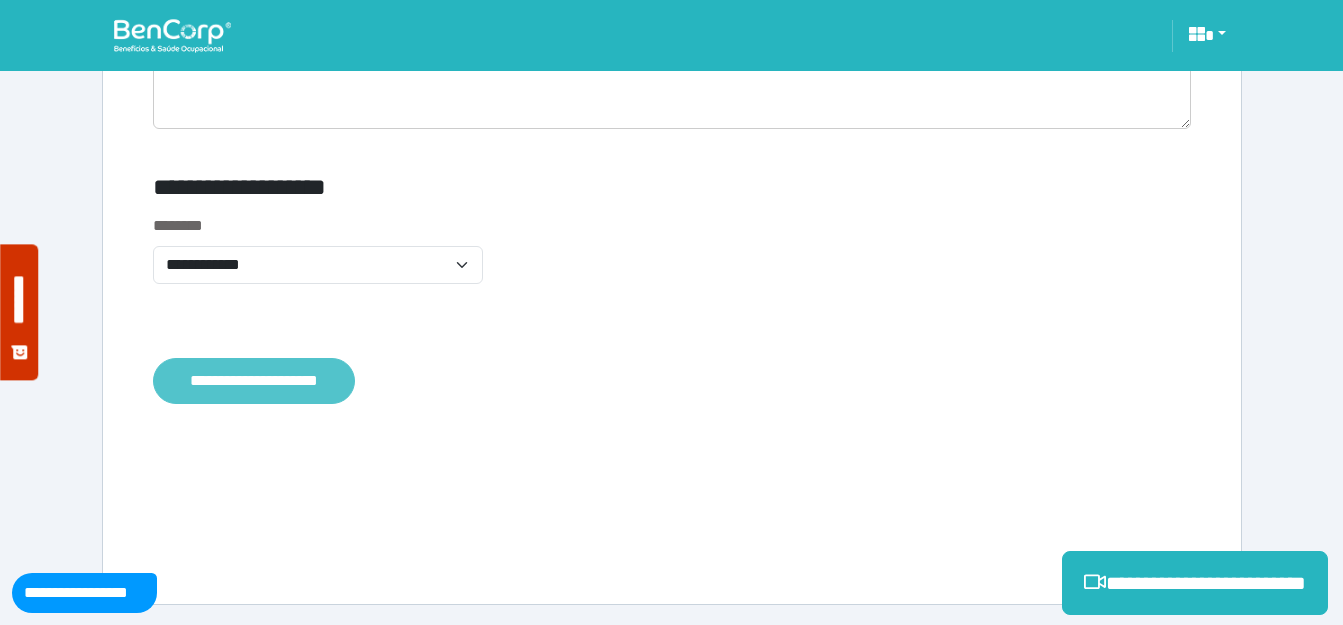click on "**********" at bounding box center (254, 381) 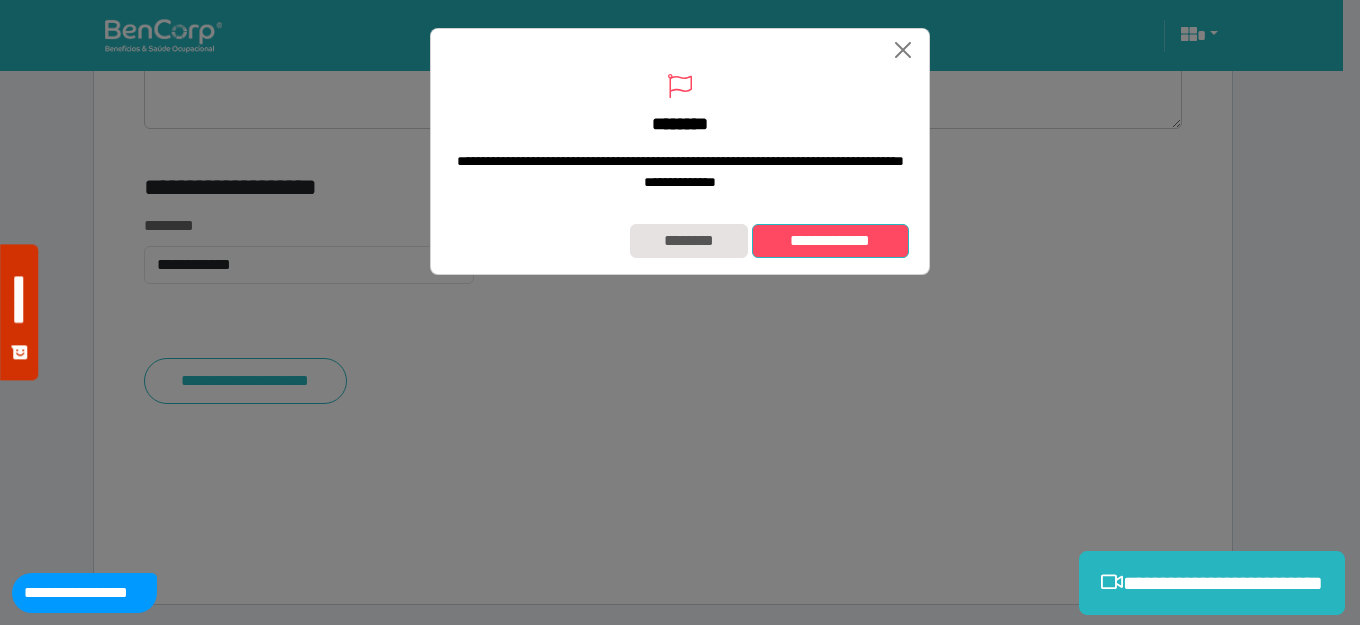 click on "**********" at bounding box center (830, 241) 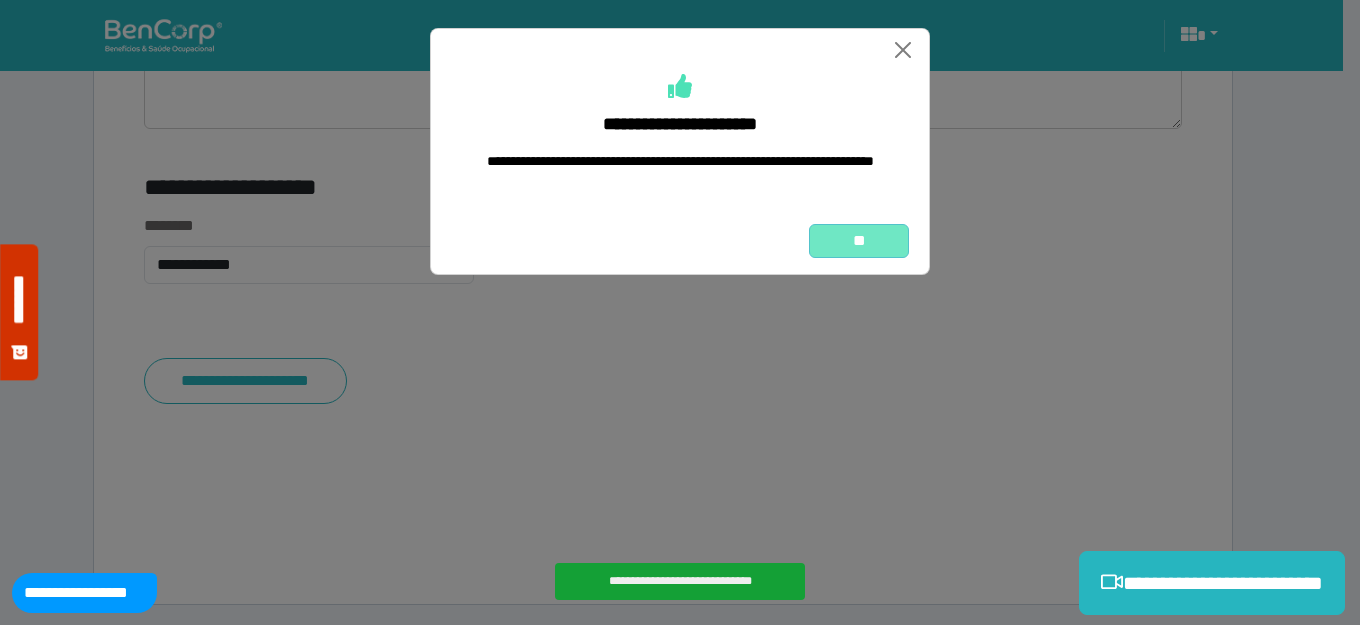 click on "**" at bounding box center (859, 241) 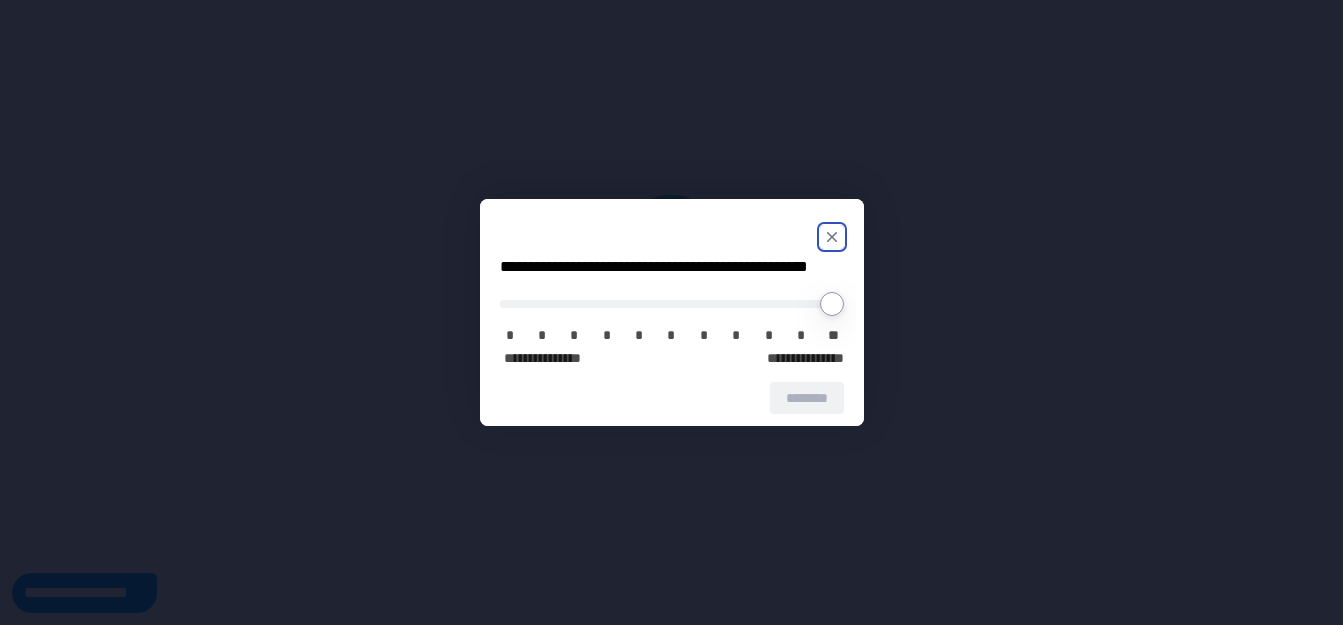 scroll, scrollTop: 0, scrollLeft: 0, axis: both 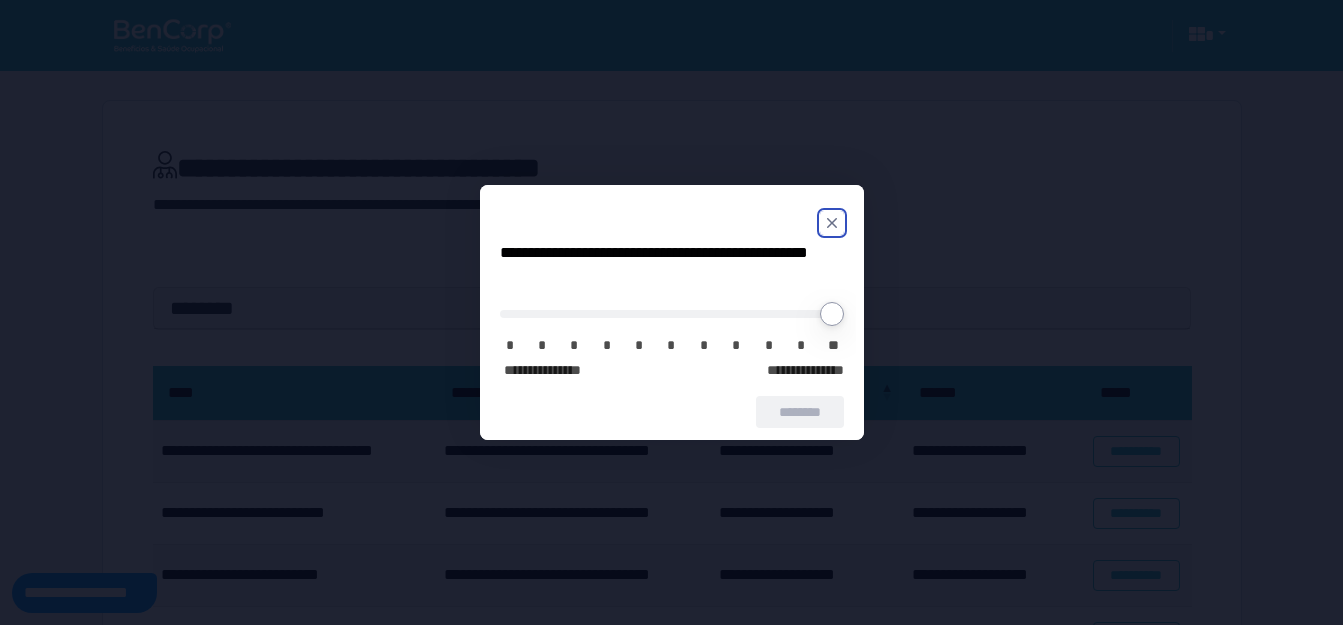 click at bounding box center [672, 223] 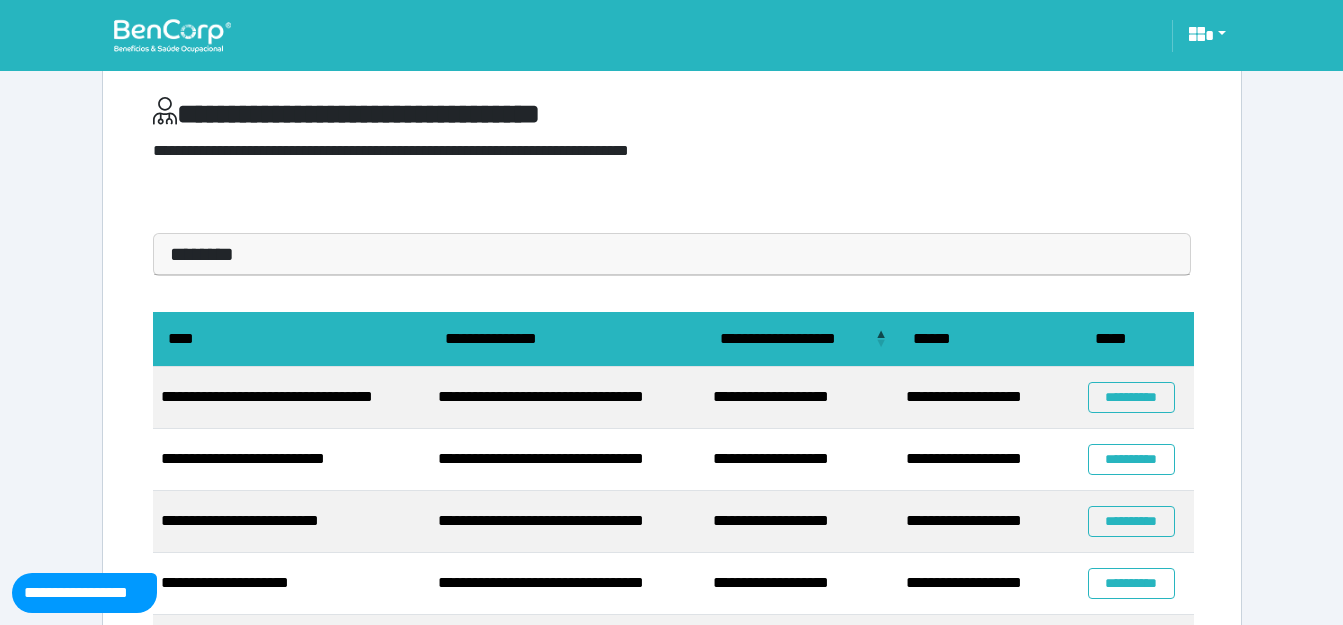 scroll, scrollTop: 0, scrollLeft: 0, axis: both 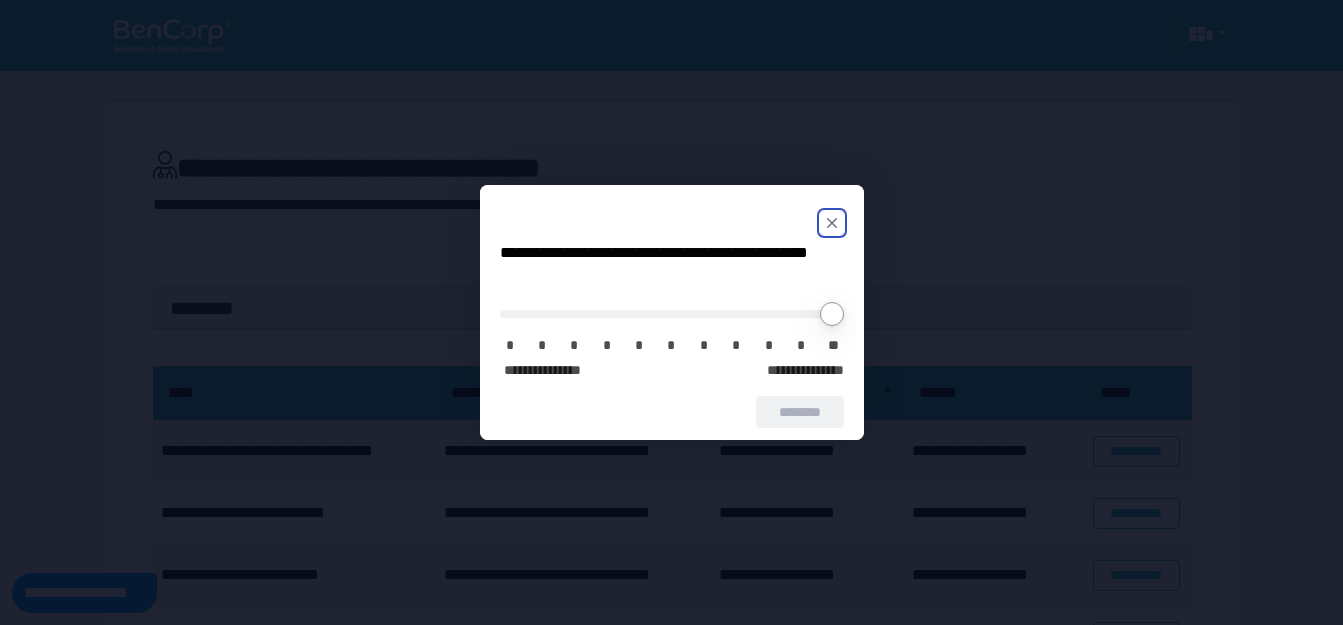 click at bounding box center [832, 223] 